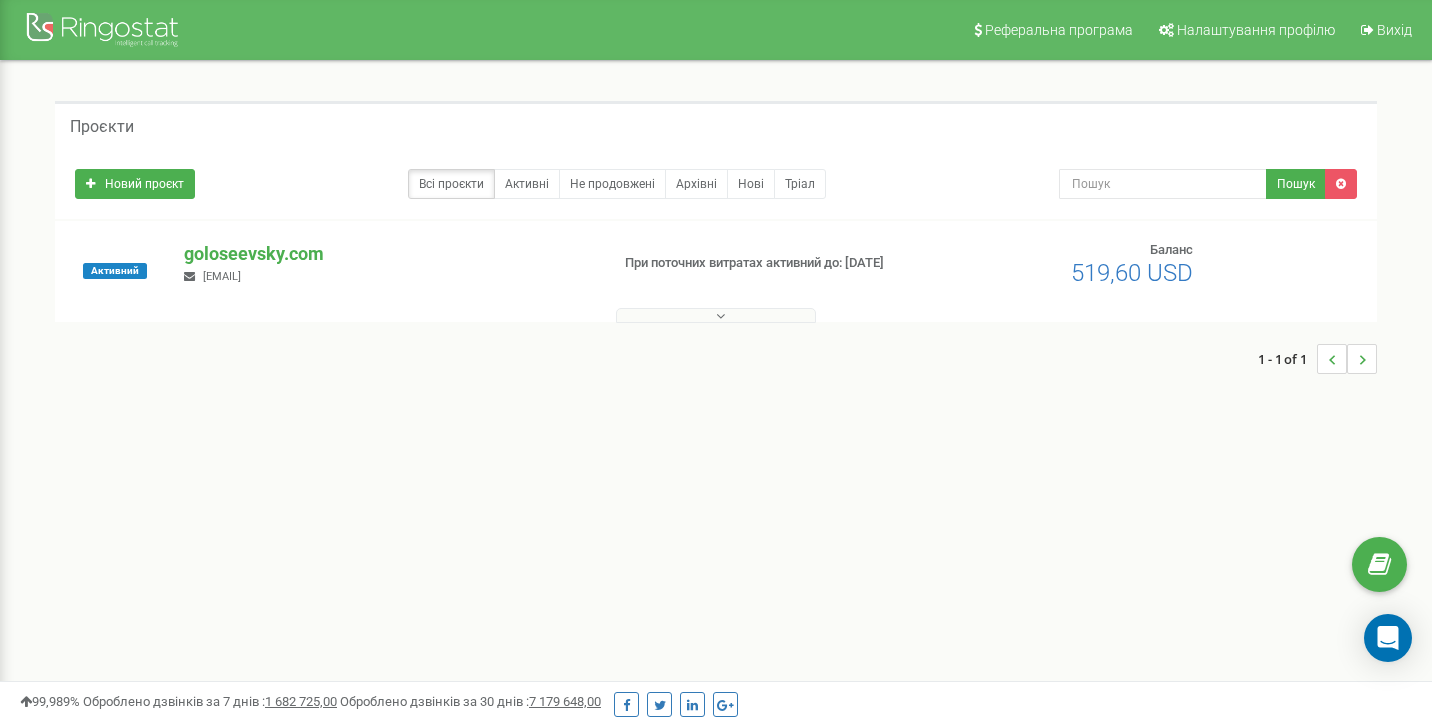 scroll, scrollTop: 0, scrollLeft: 0, axis: both 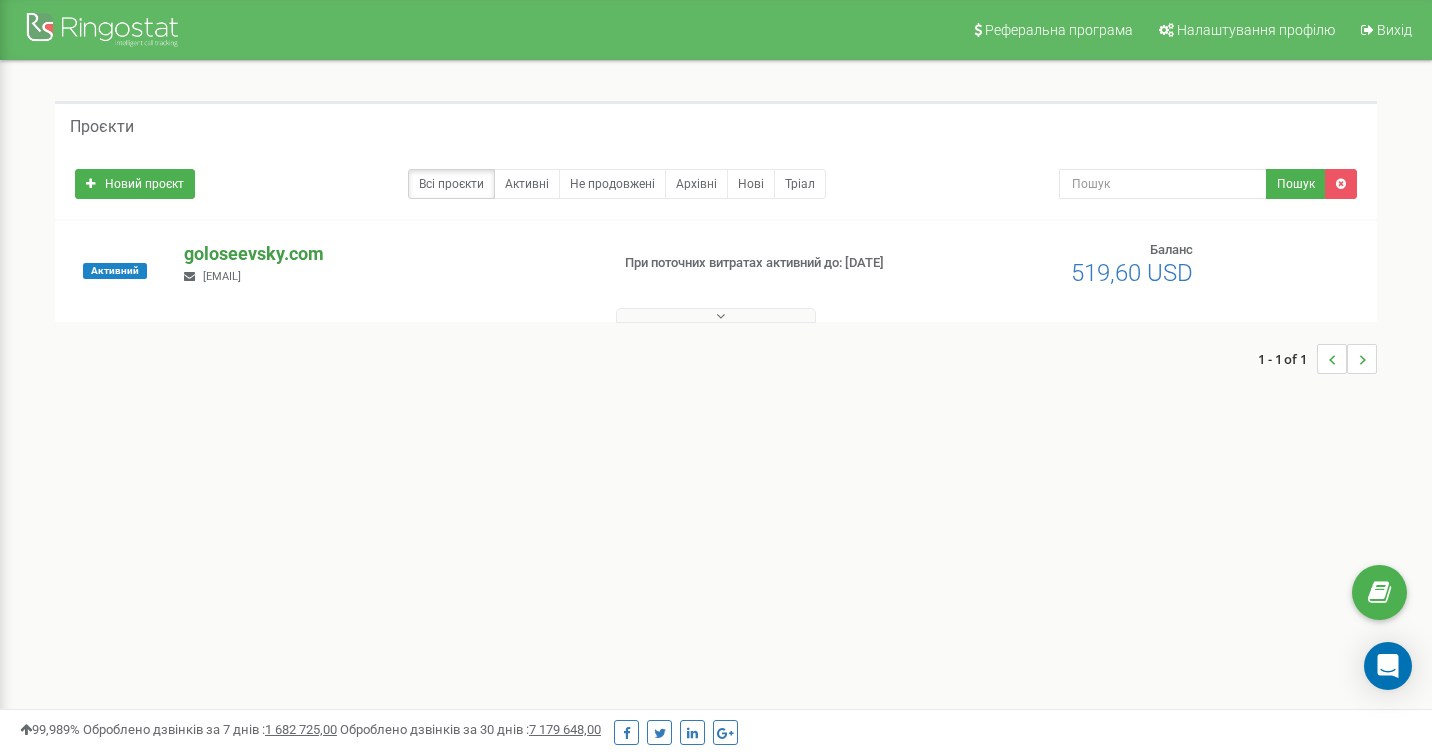 click on "goloseevsky.com" at bounding box center [387, 254] 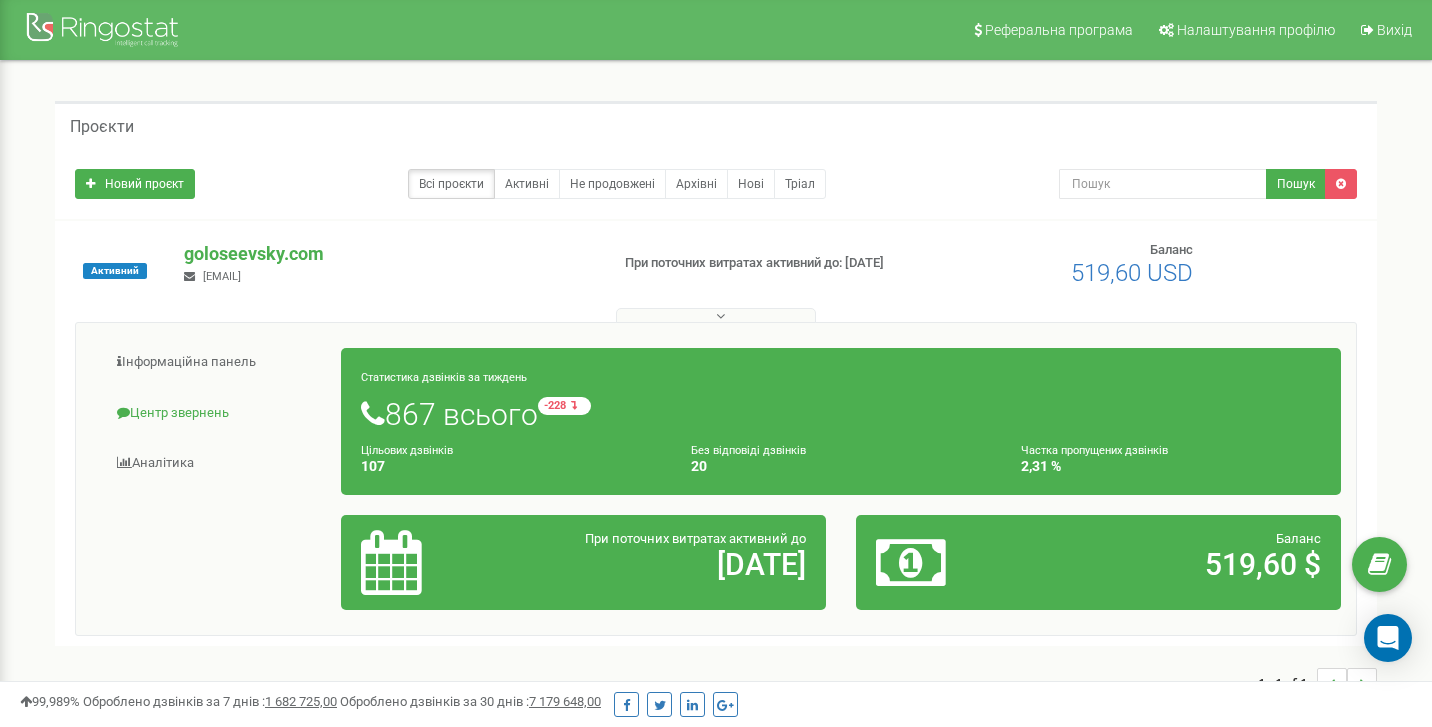 click on "Центр звернень" at bounding box center [216, 413] 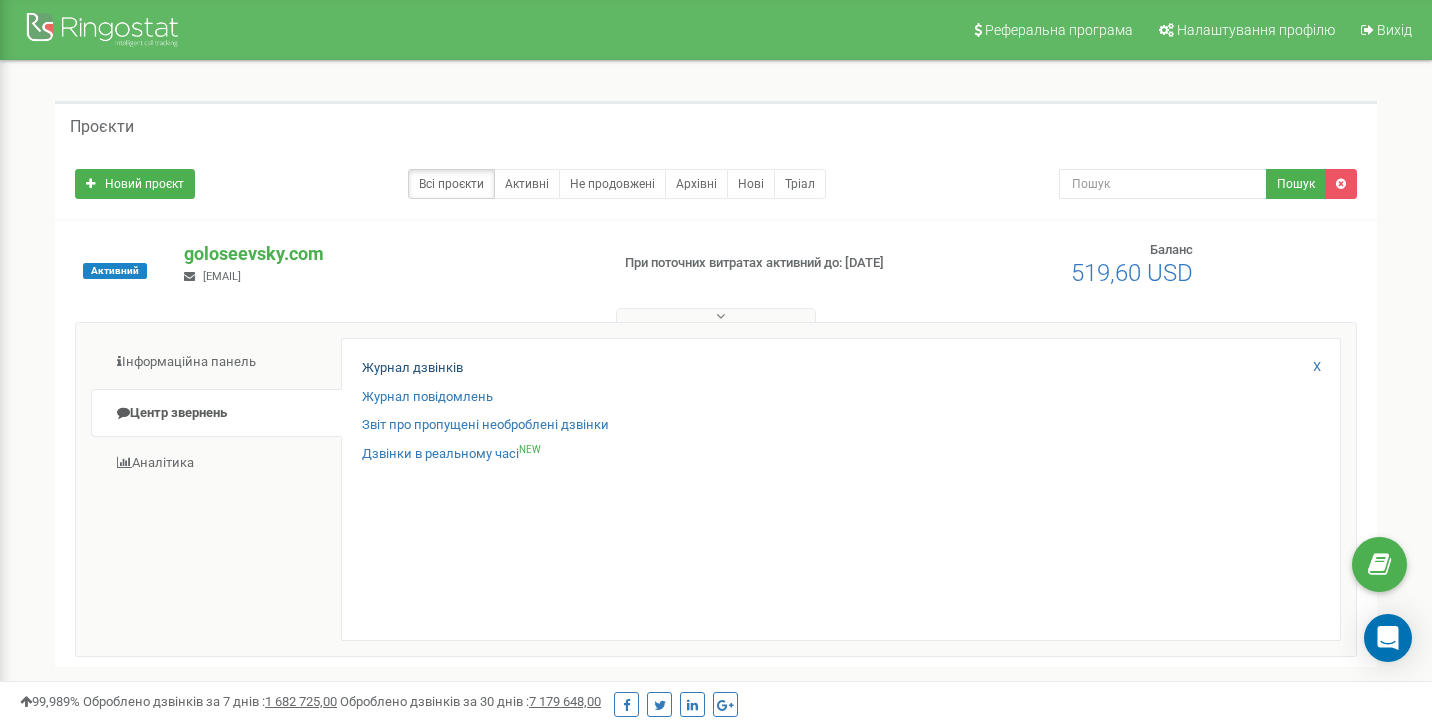 click on "Журнал дзвінків" at bounding box center [412, 368] 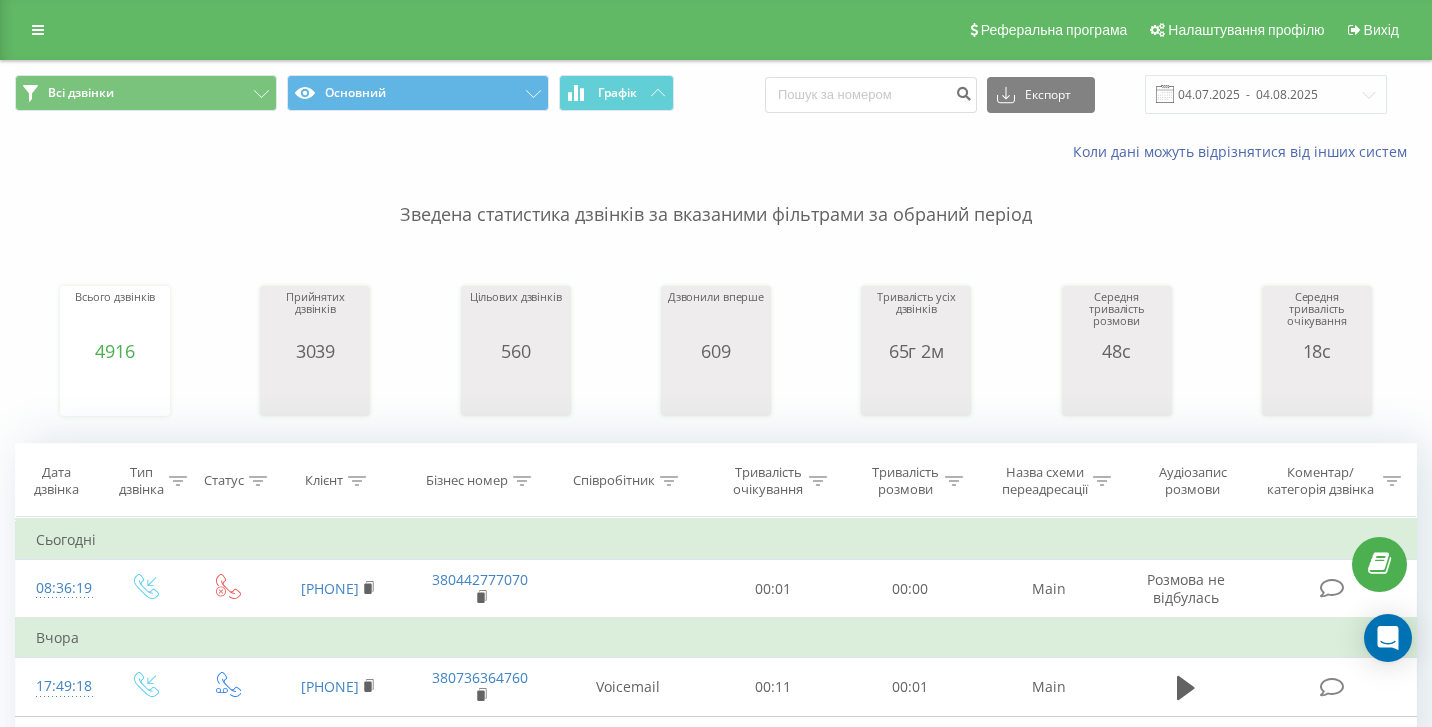 scroll, scrollTop: 0, scrollLeft: 0, axis: both 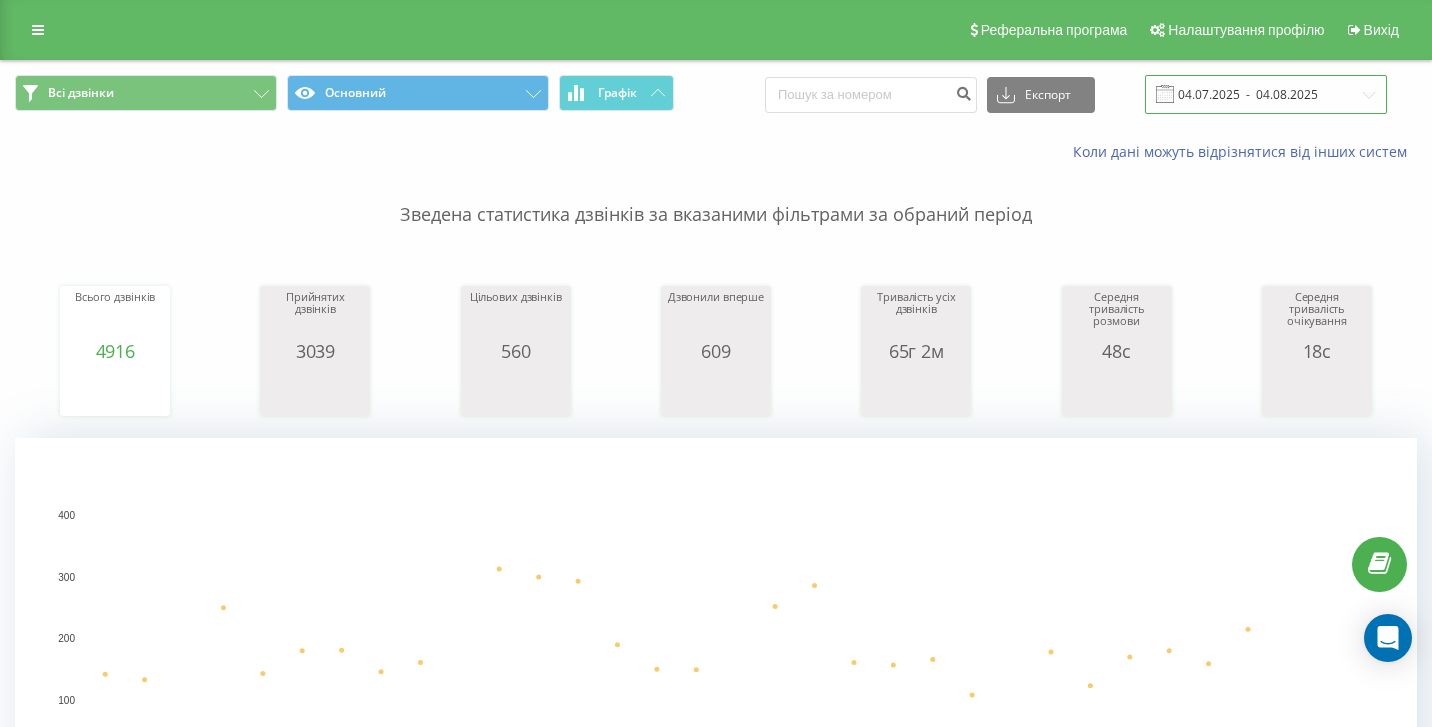 click on "04.07.2025  -  04.08.2025" at bounding box center [1266, 94] 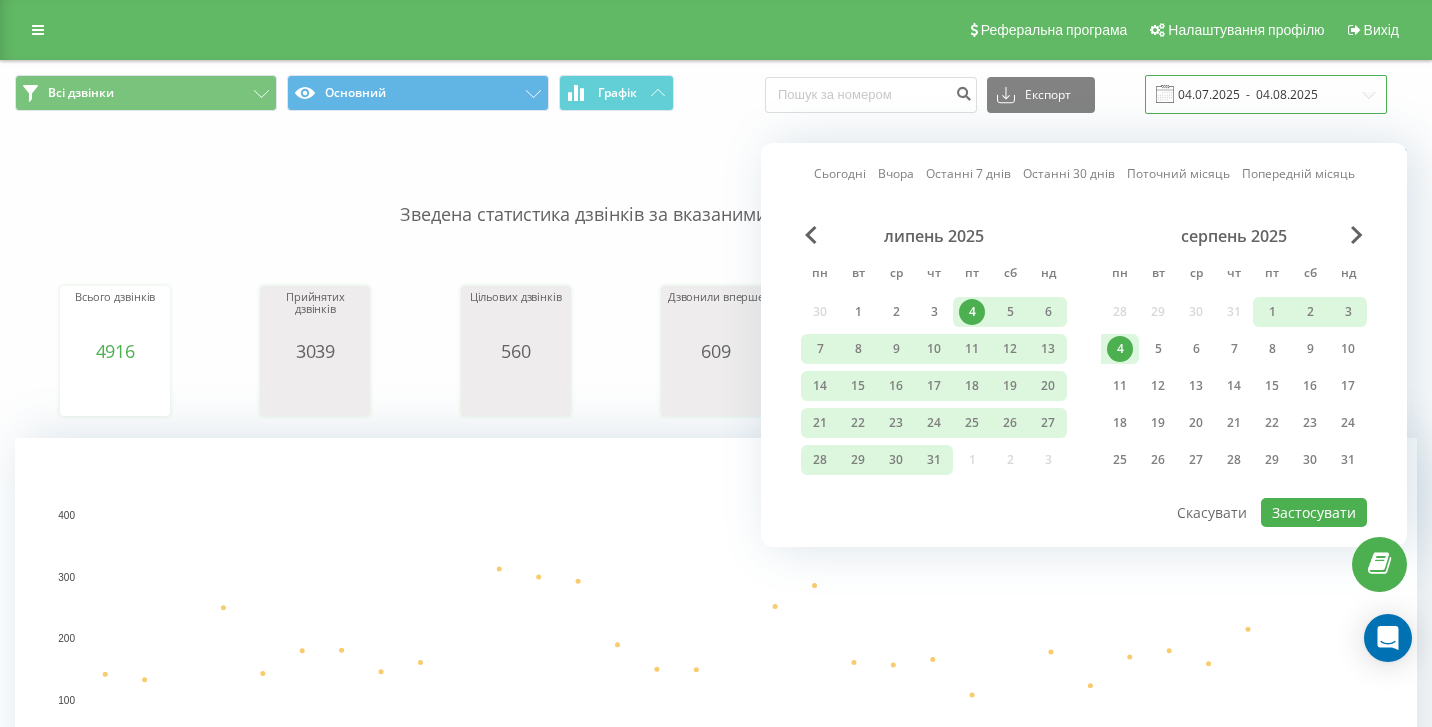 scroll, scrollTop: 0, scrollLeft: 0, axis: both 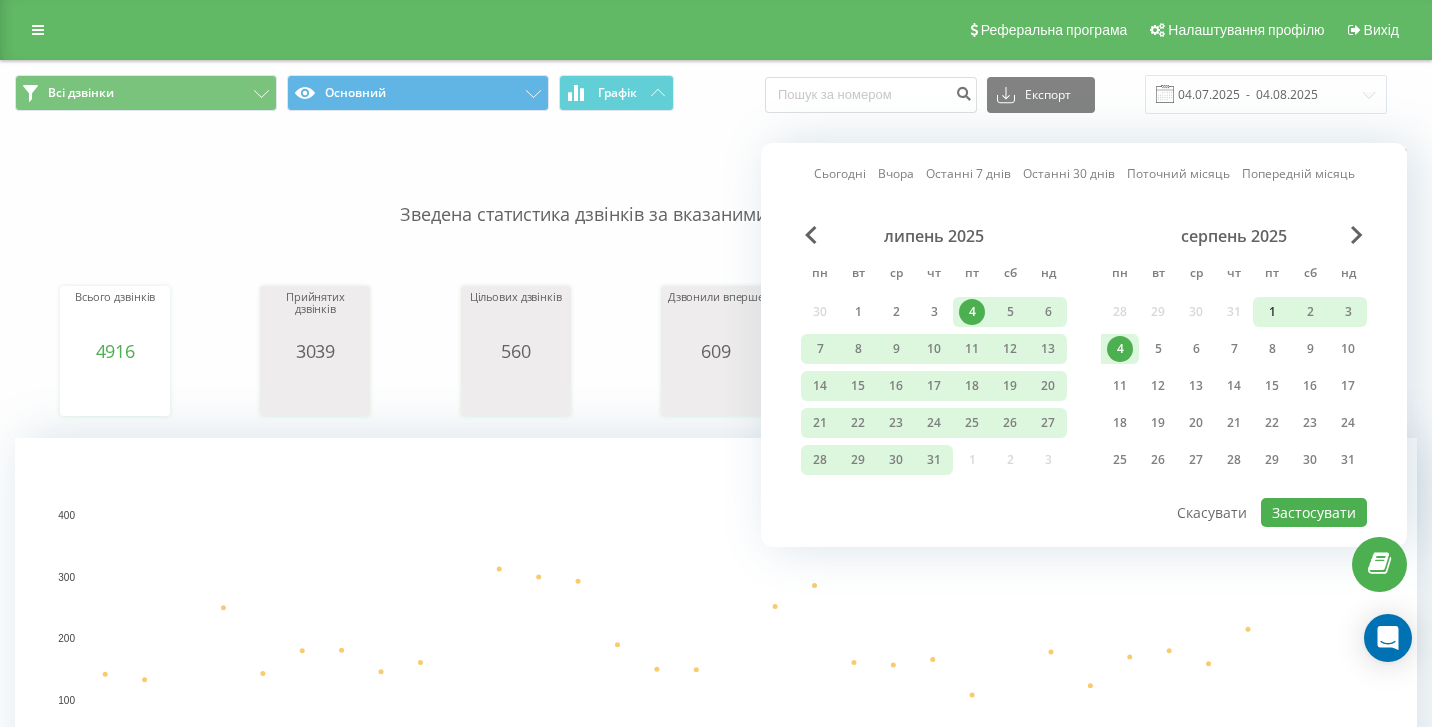 click on "1" at bounding box center (1272, 312) 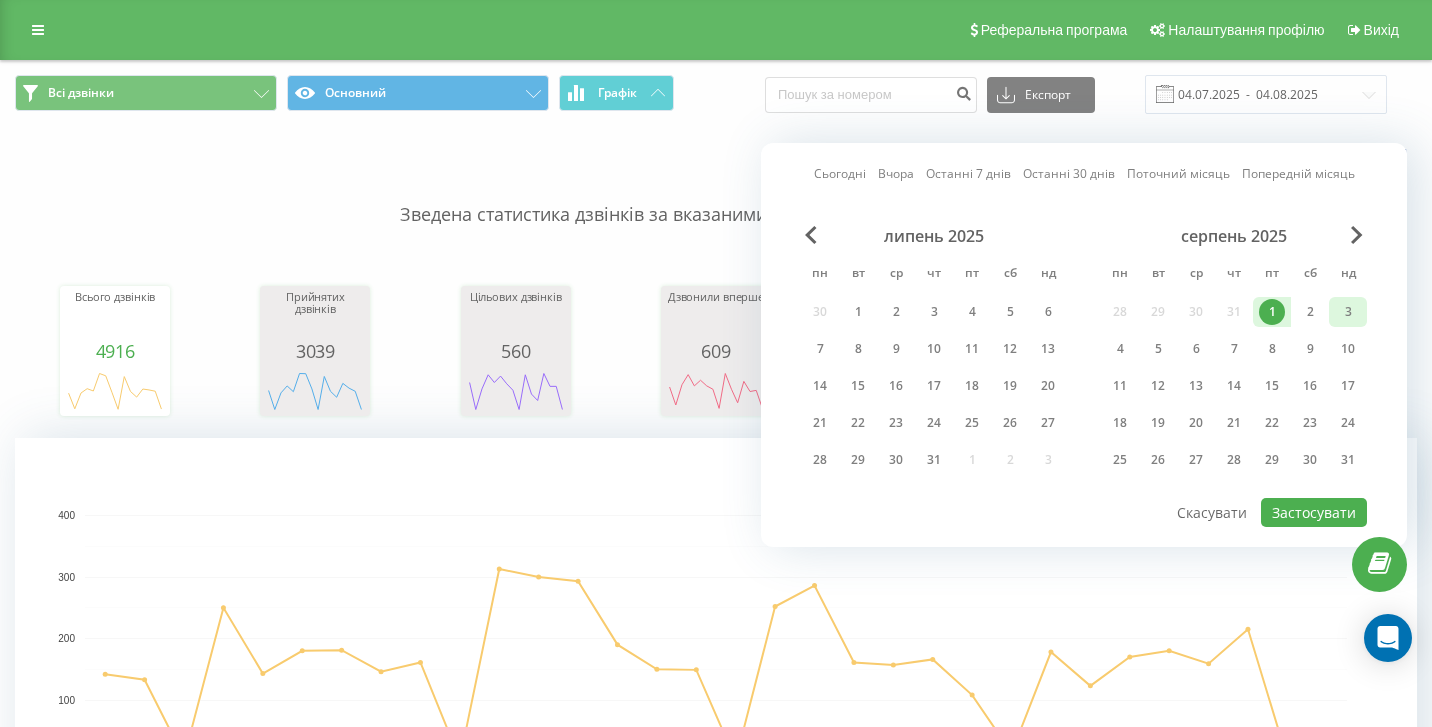 click on "3" at bounding box center [1348, 312] 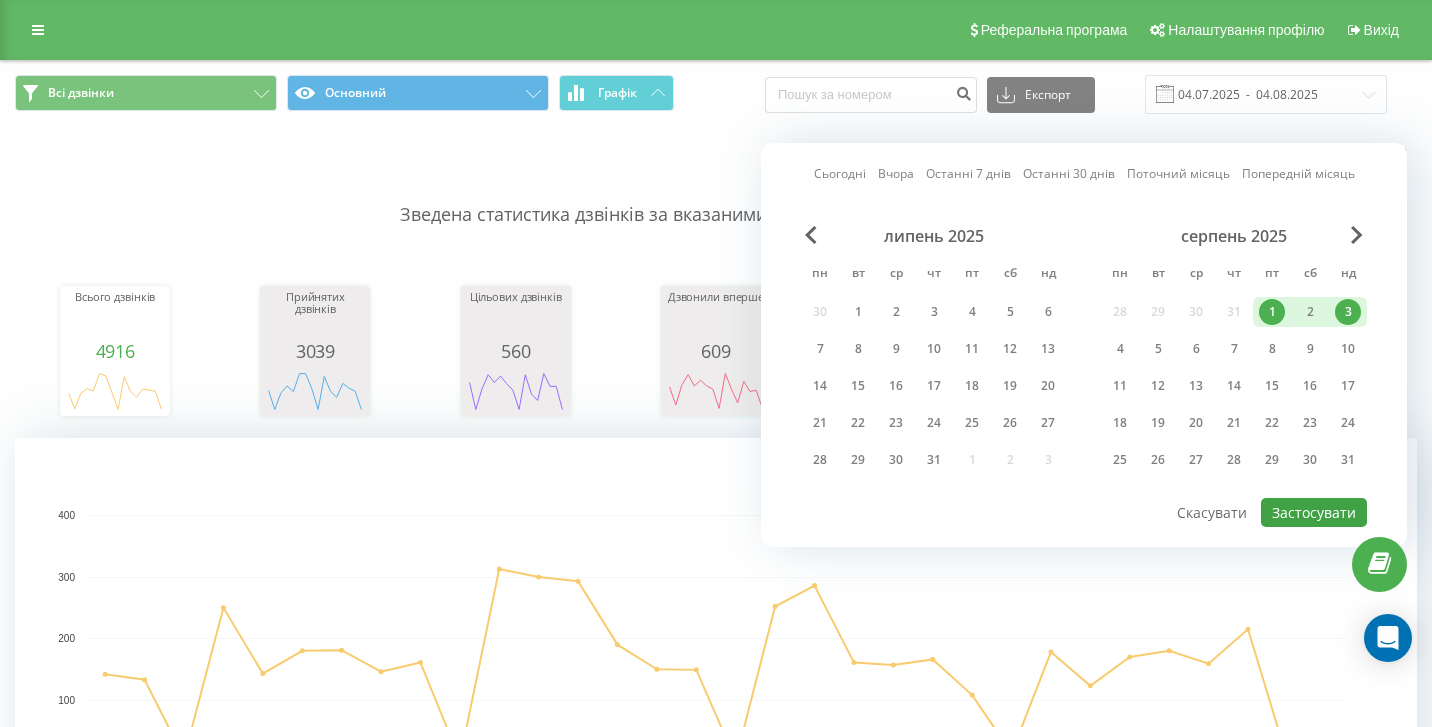 click on "Застосувати" at bounding box center [1314, 512] 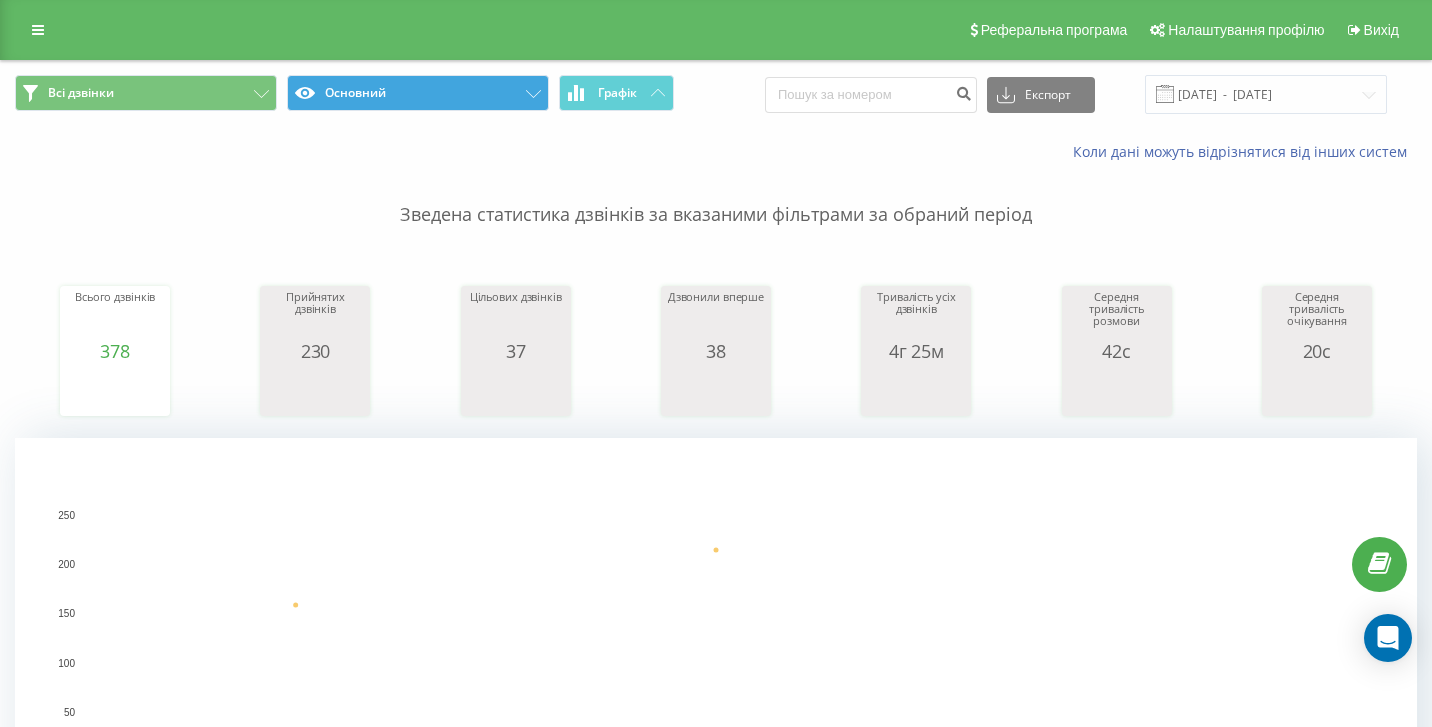 click on "Основний" at bounding box center (418, 93) 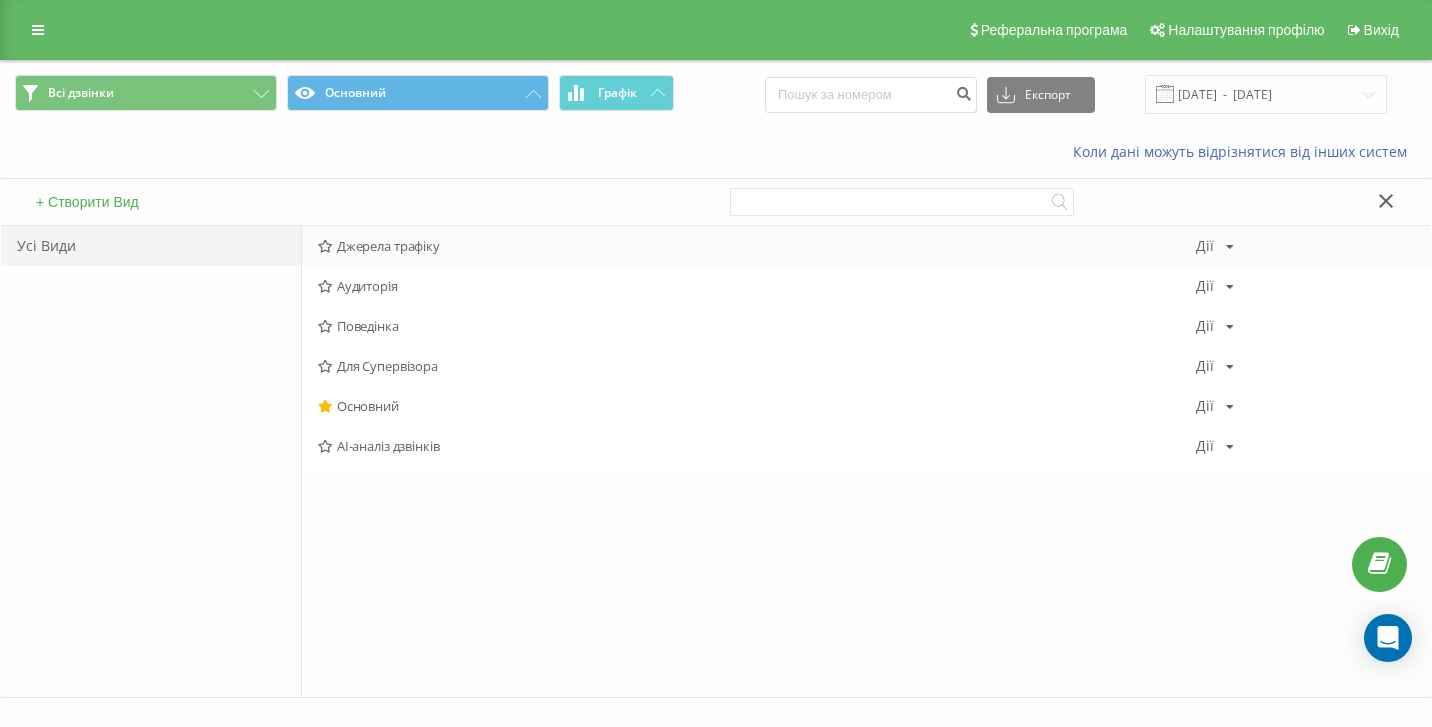 click on "Джерела трафіку" at bounding box center [757, 246] 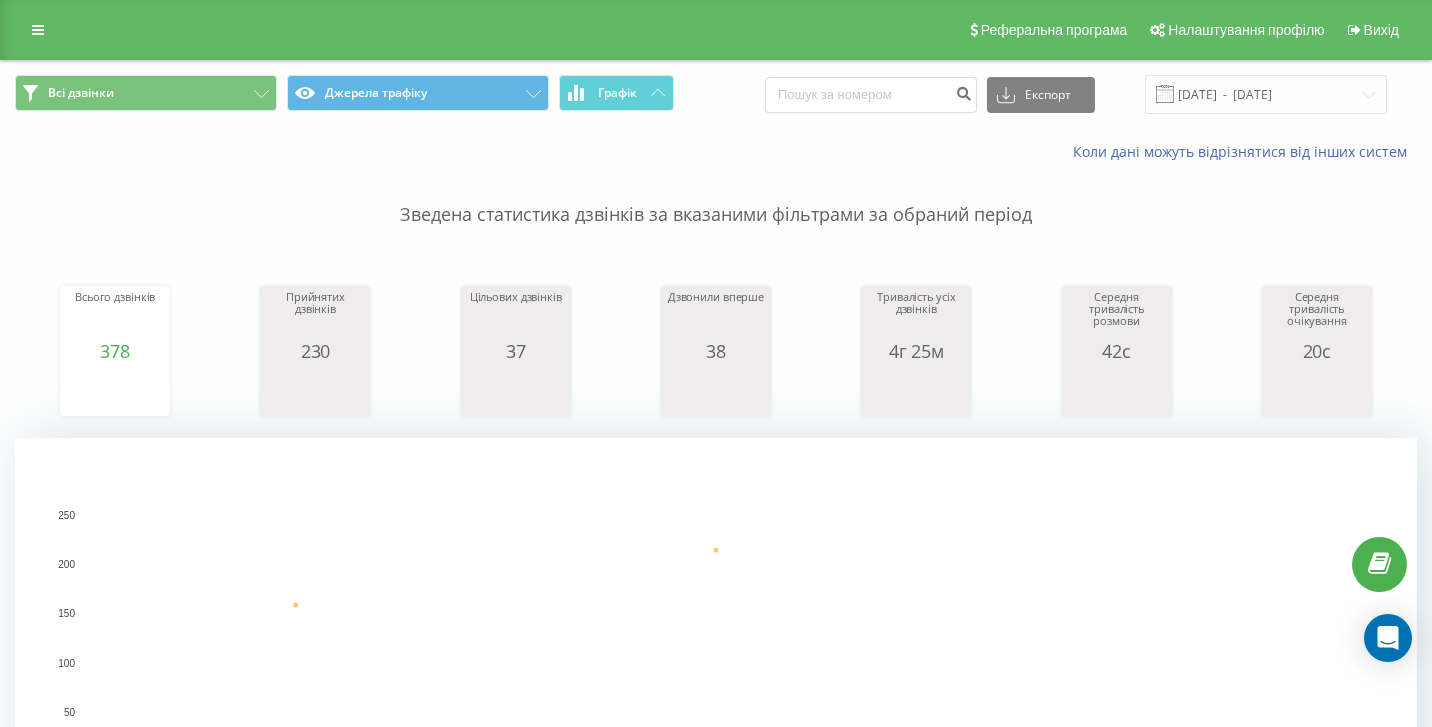 click on "Зведена статистика дзвінків за вказаними фільтрами за обраний період" at bounding box center (716, 195) 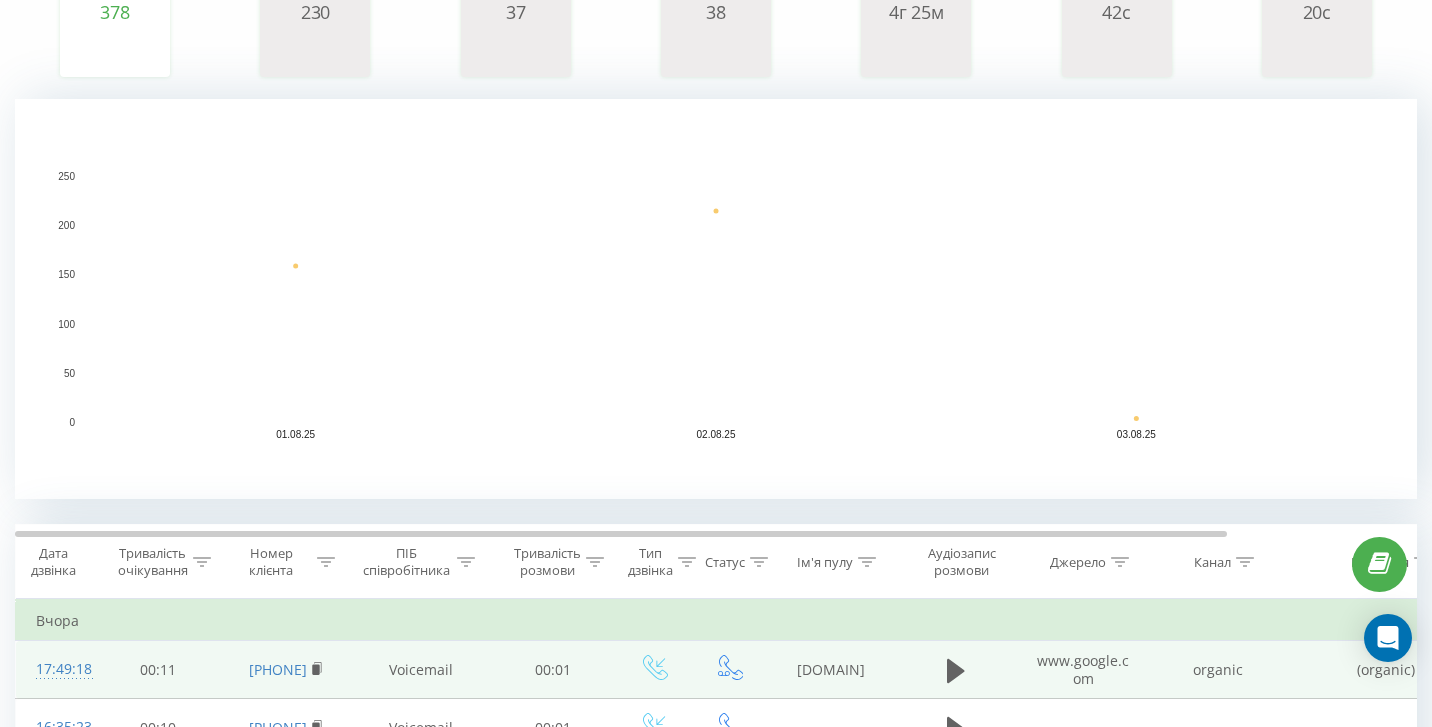 scroll, scrollTop: 0, scrollLeft: 0, axis: both 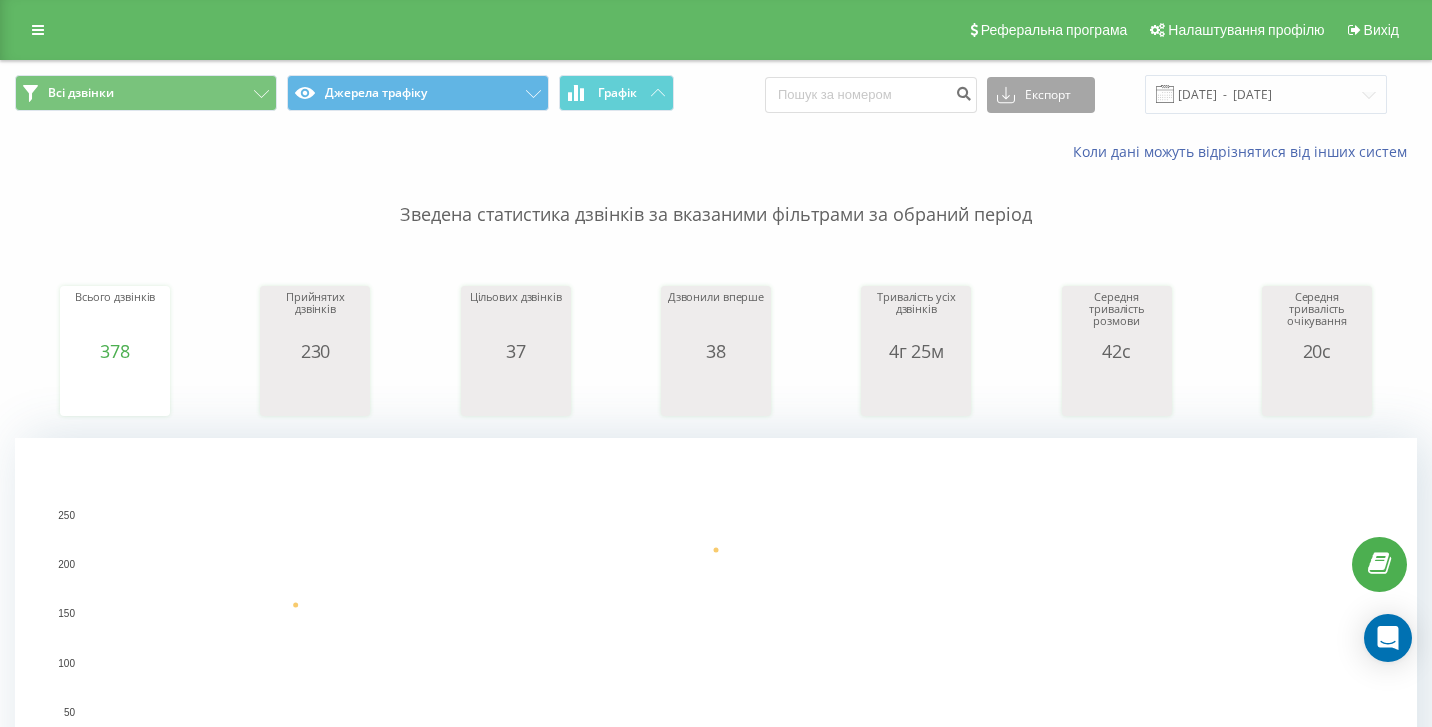 click on "Експорт" at bounding box center [1041, 95] 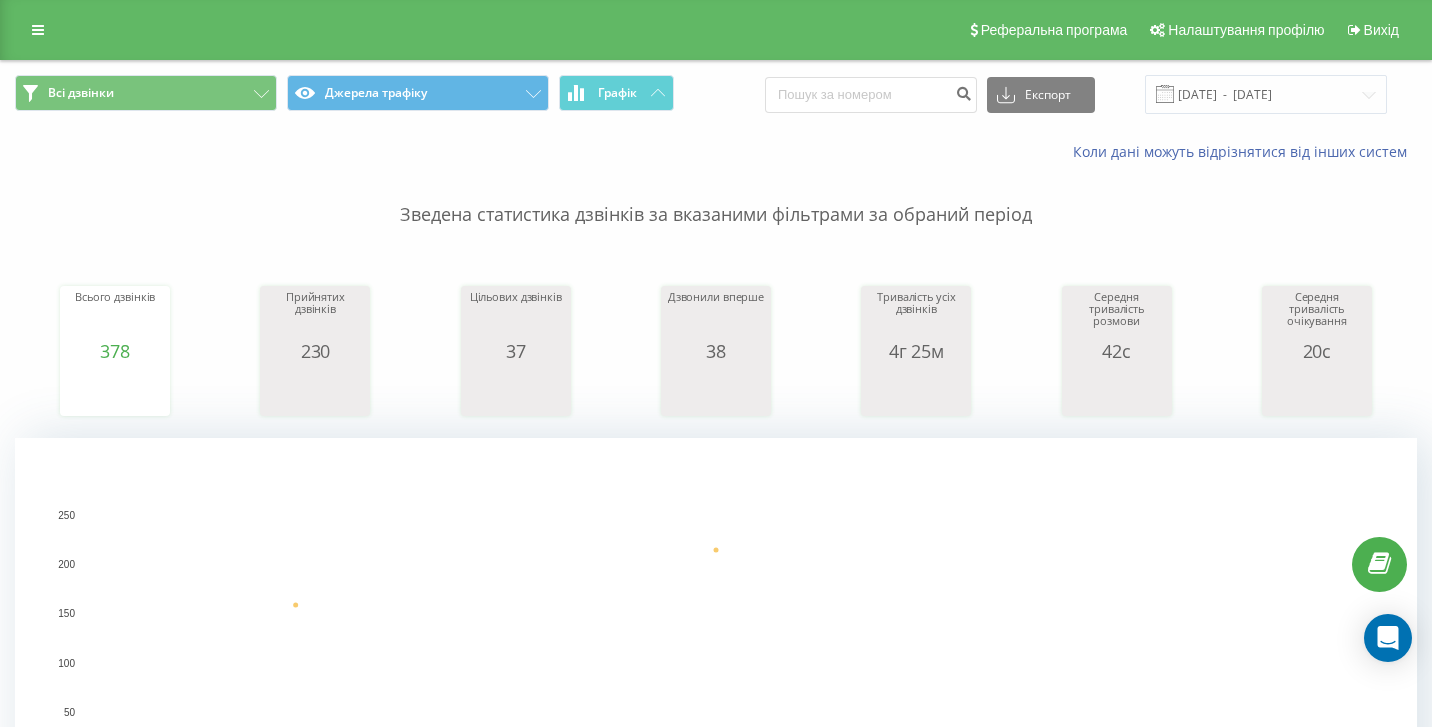 click on "Коли дані можуть відрізнятися вiд інших систем" at bounding box center [716, 152] 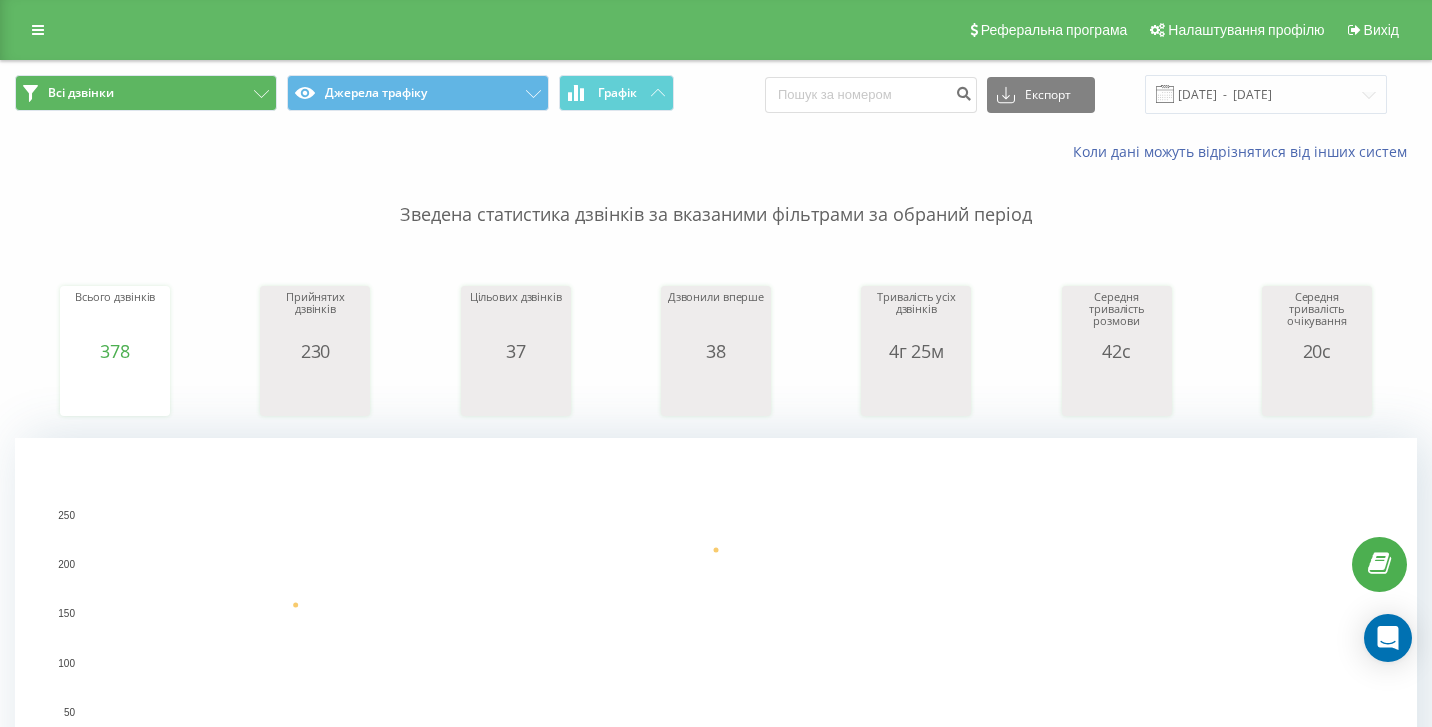 click on "Всі дзвінки" at bounding box center [146, 93] 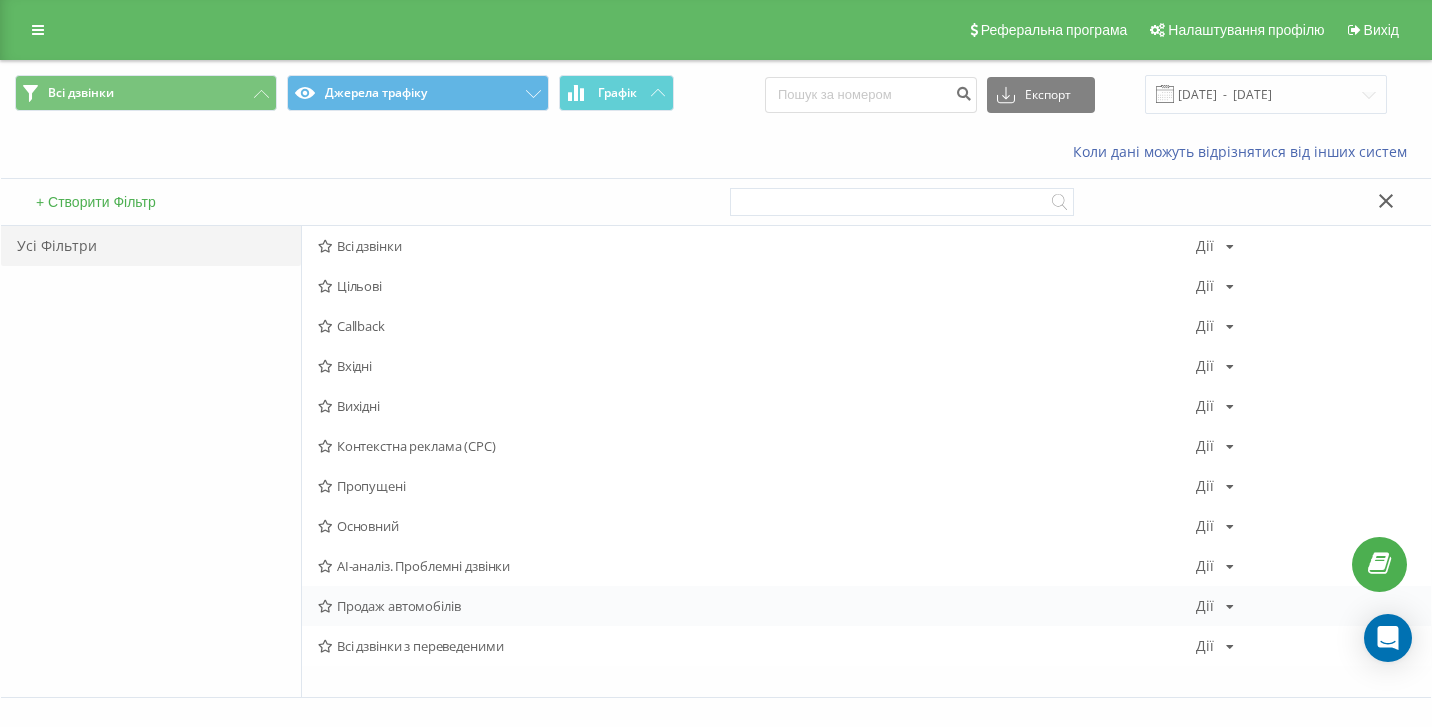 click on "Продаж автомобілів" at bounding box center [757, 606] 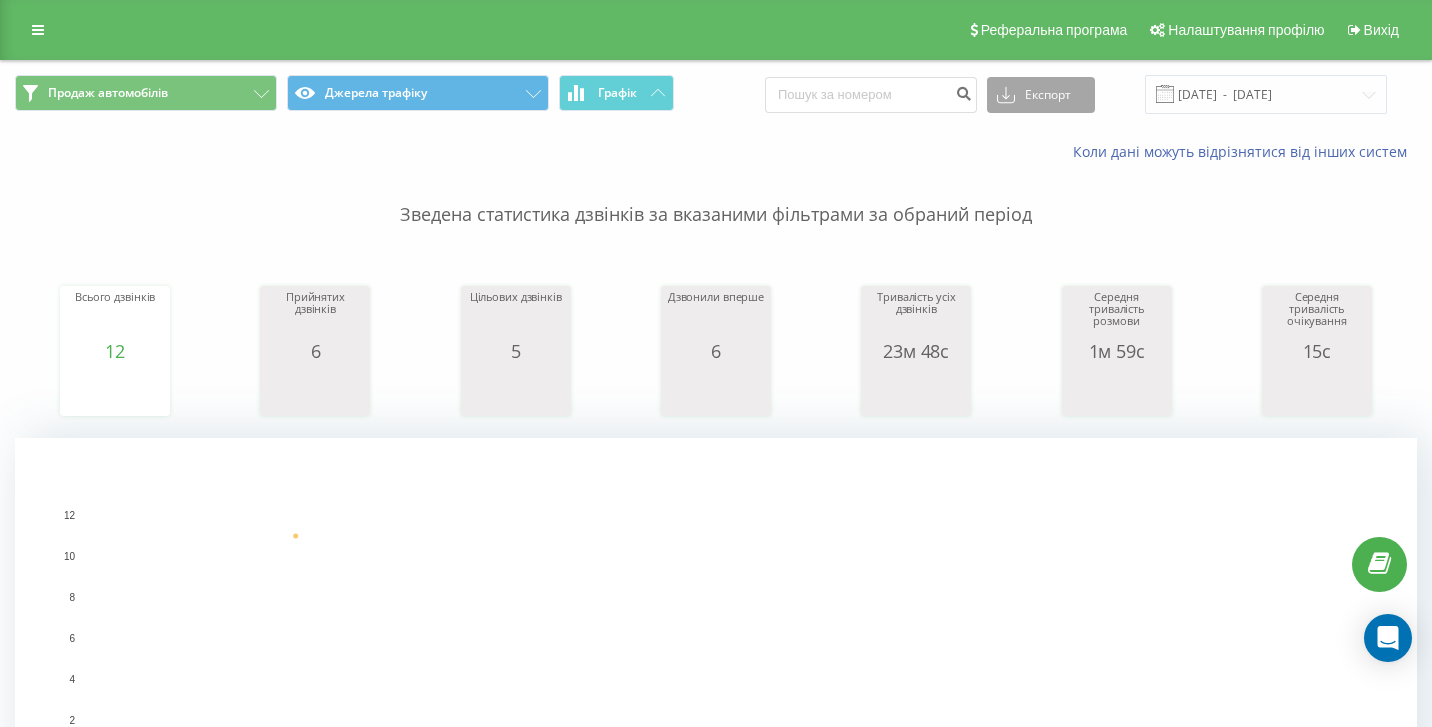 click on "Експорт" at bounding box center (1041, 95) 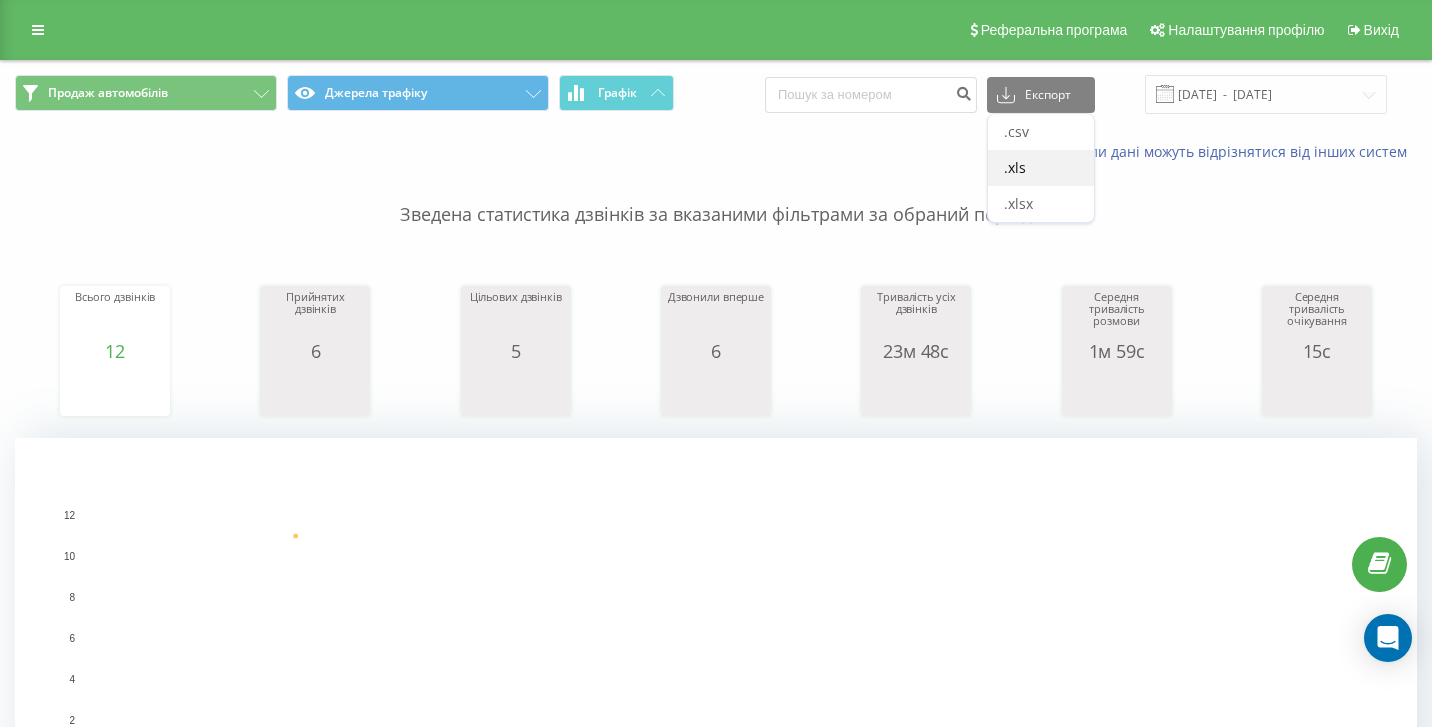 click on ".xls" at bounding box center (1015, 167) 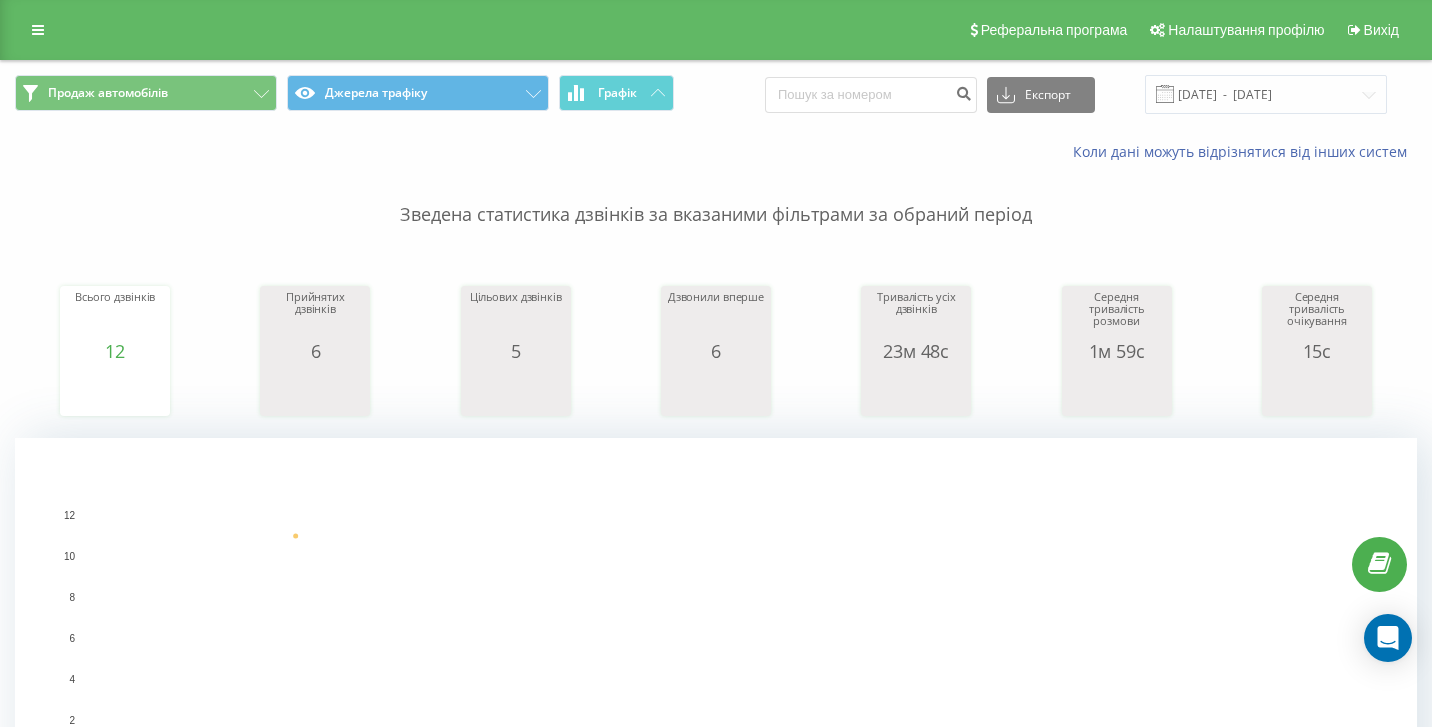 click on "Коли дані можуть відрізнятися вiд інших систем" at bounding box center [716, 152] 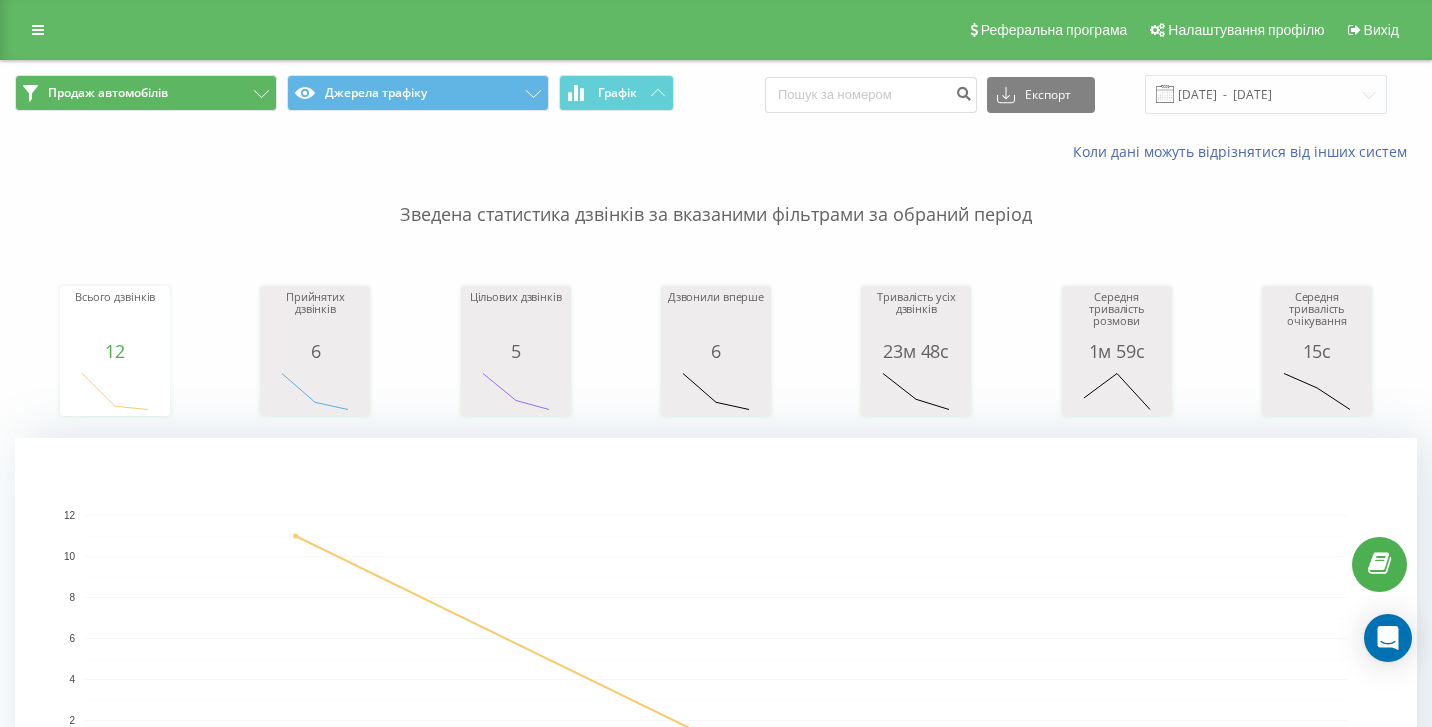 click on "Продаж автомобілів" at bounding box center [146, 93] 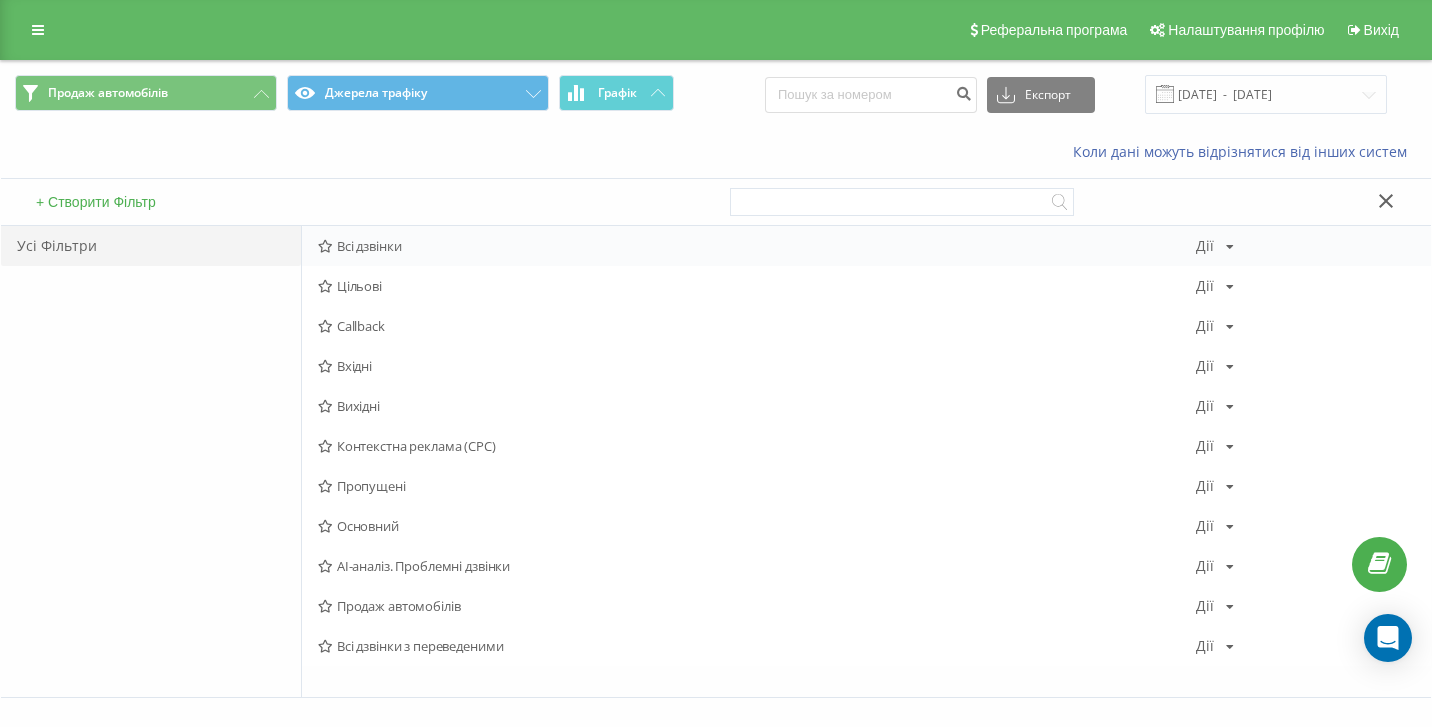 click on "Всі дзвінки" at bounding box center [757, 246] 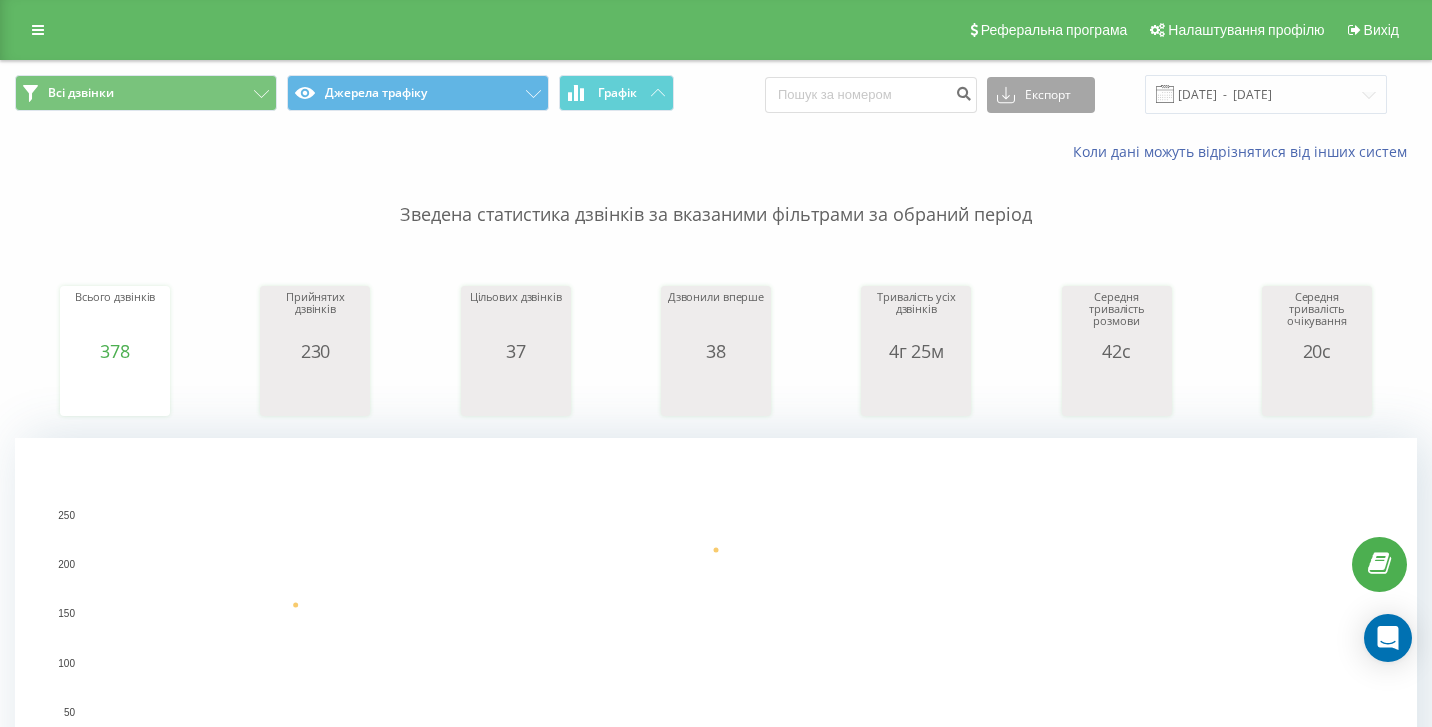 click on "Експорт" at bounding box center [1041, 95] 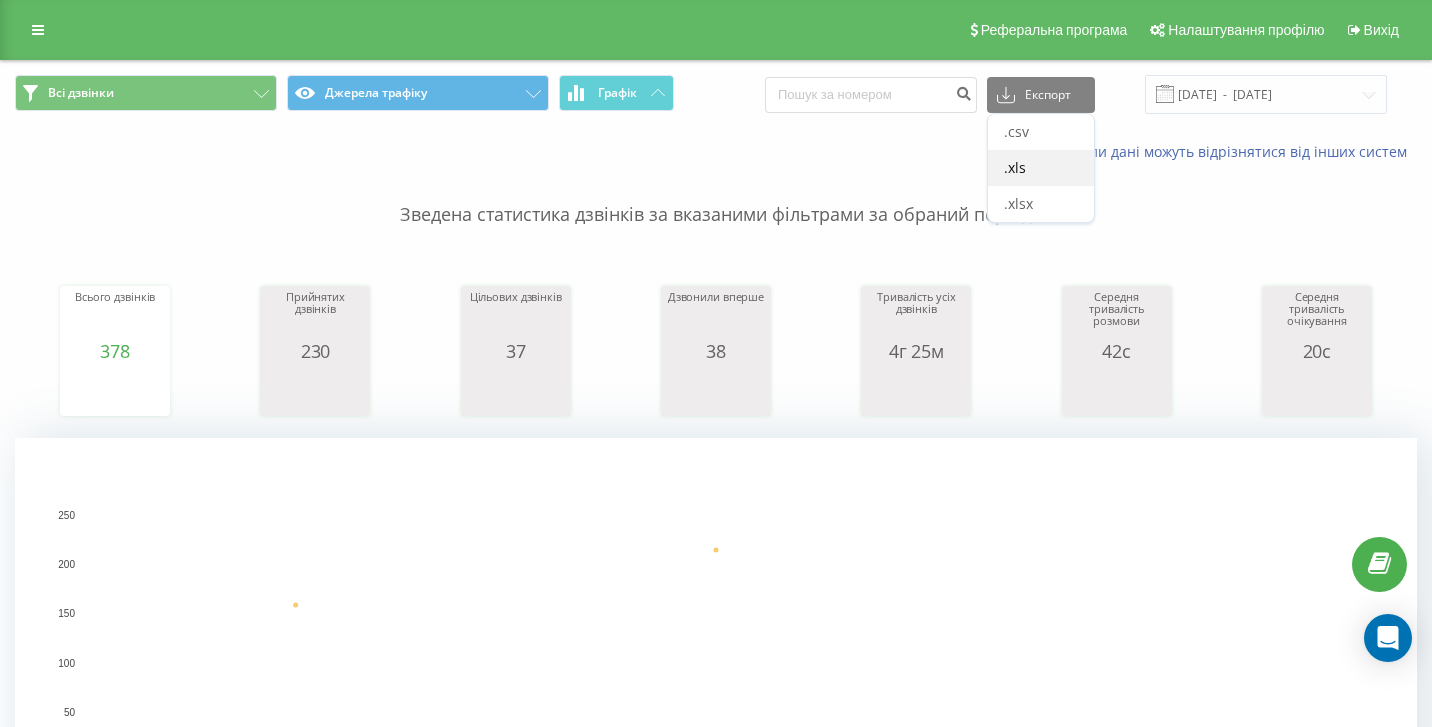 click on ".xls" at bounding box center (1041, 168) 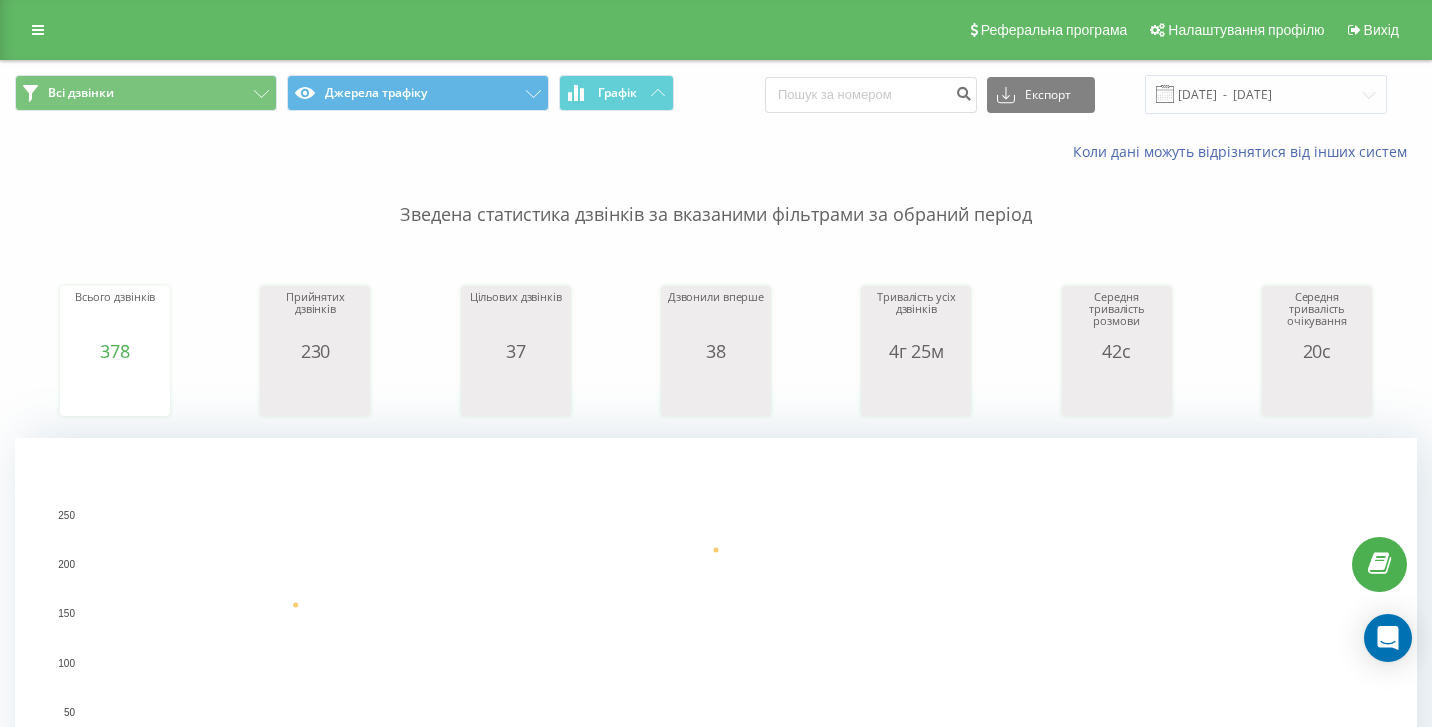 click on "Всі дзвінки Джерела трафіку Графік Експорт .csv .xls .xlsx [DATE]  -  [DATE]" at bounding box center [716, 94] 